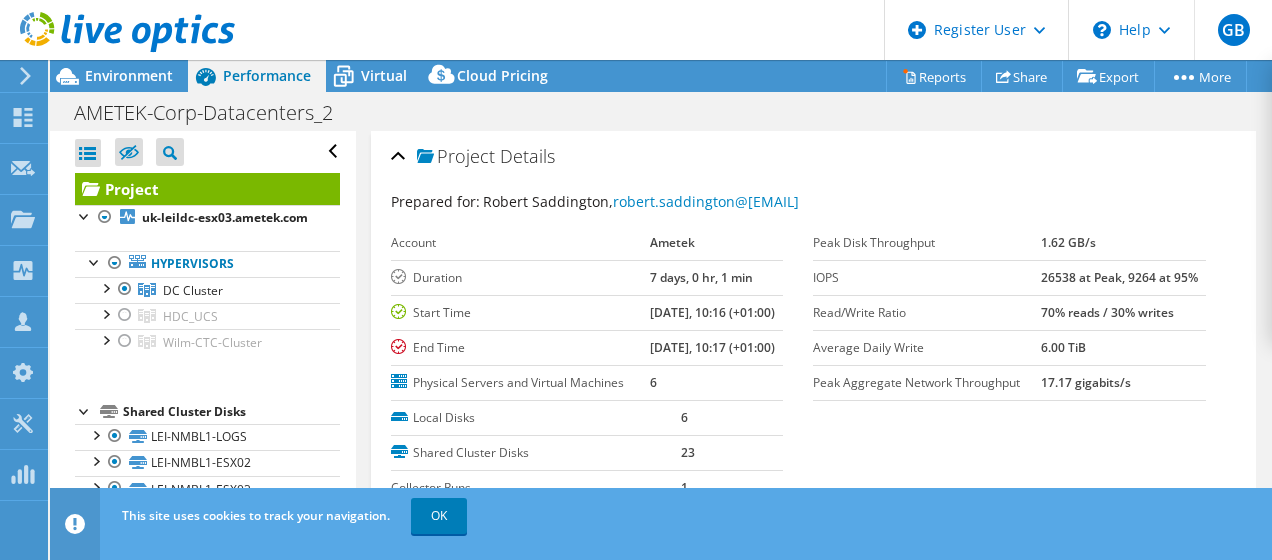 select on "EULondon" 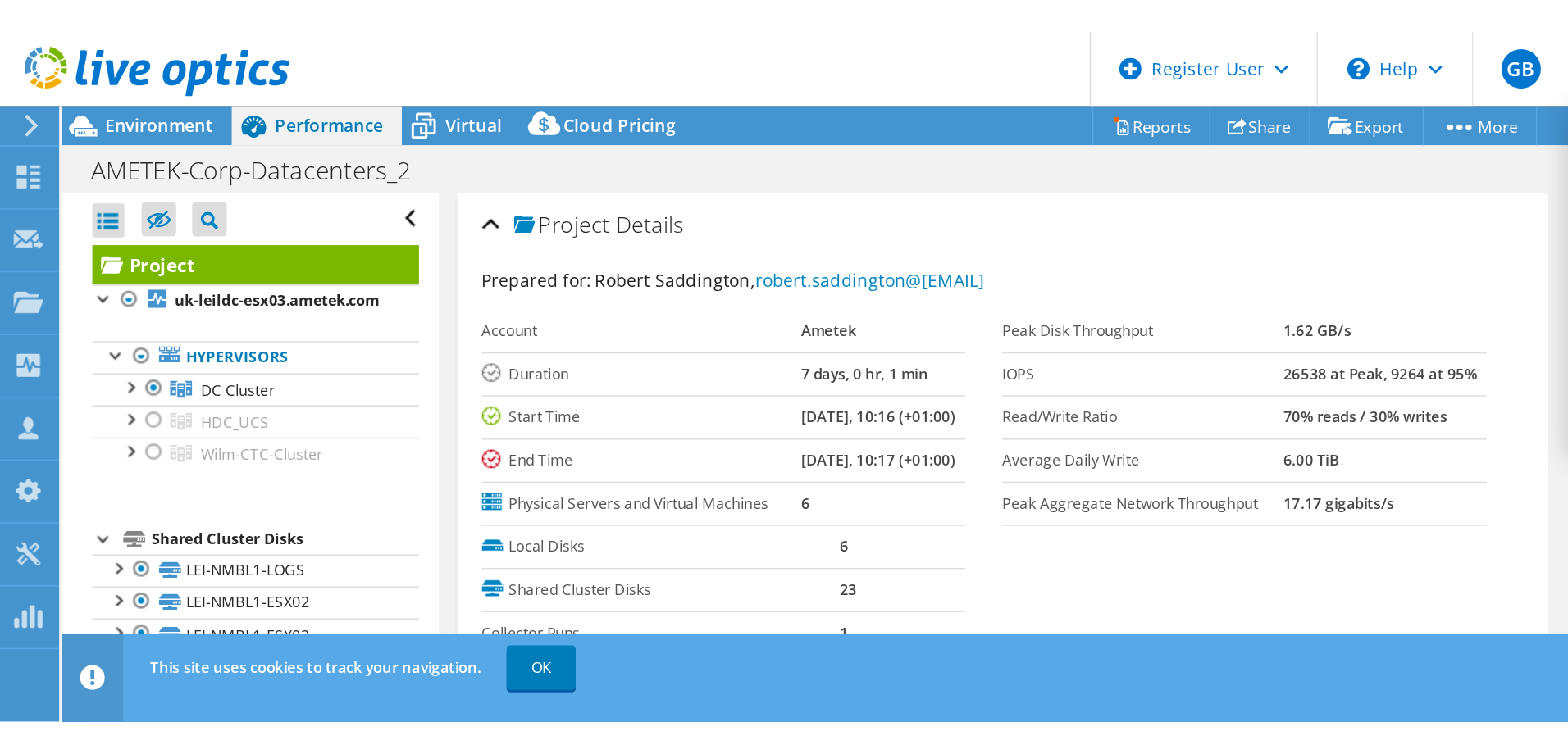 scroll, scrollTop: 0, scrollLeft: 0, axis: both 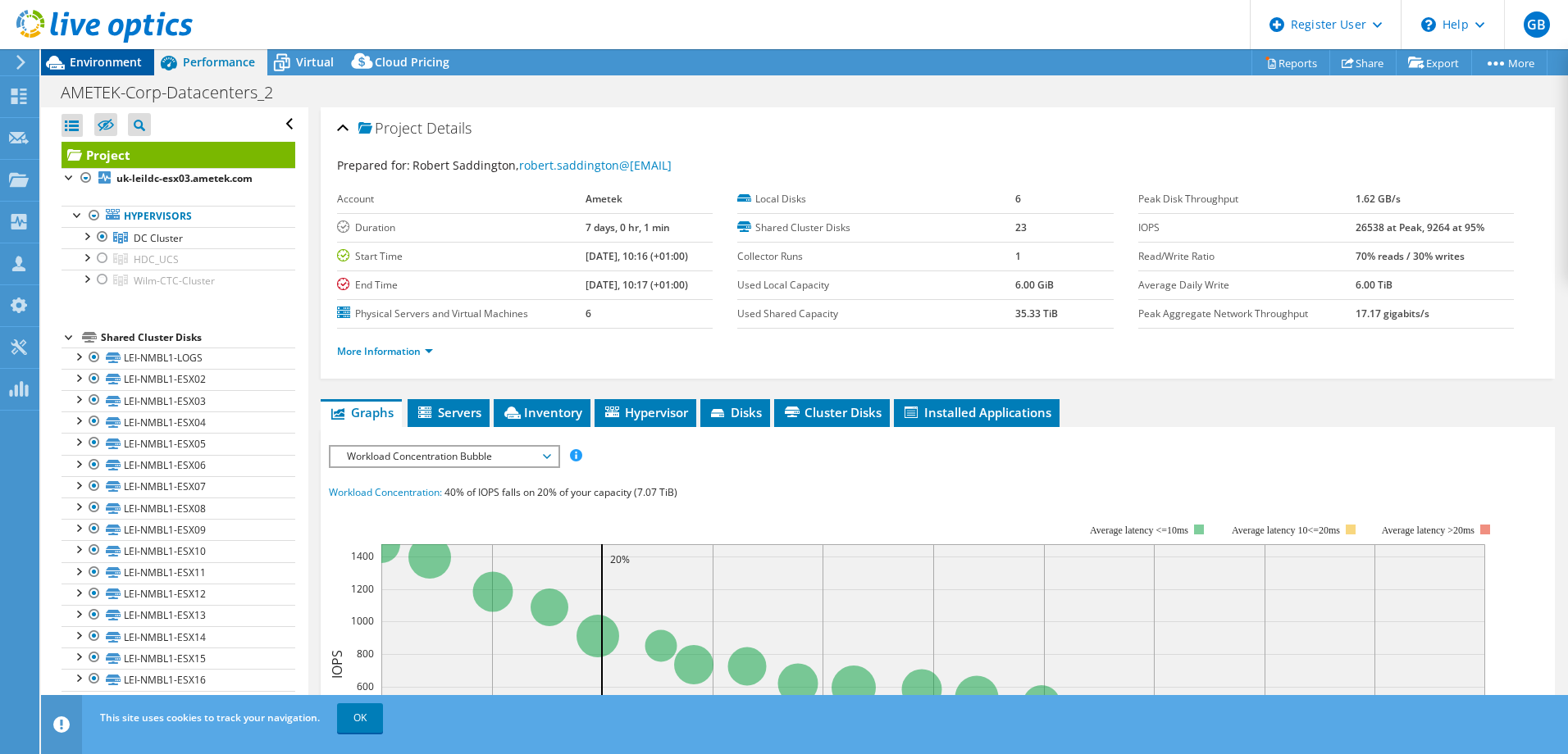 click on "Environment" at bounding box center (106, 61) 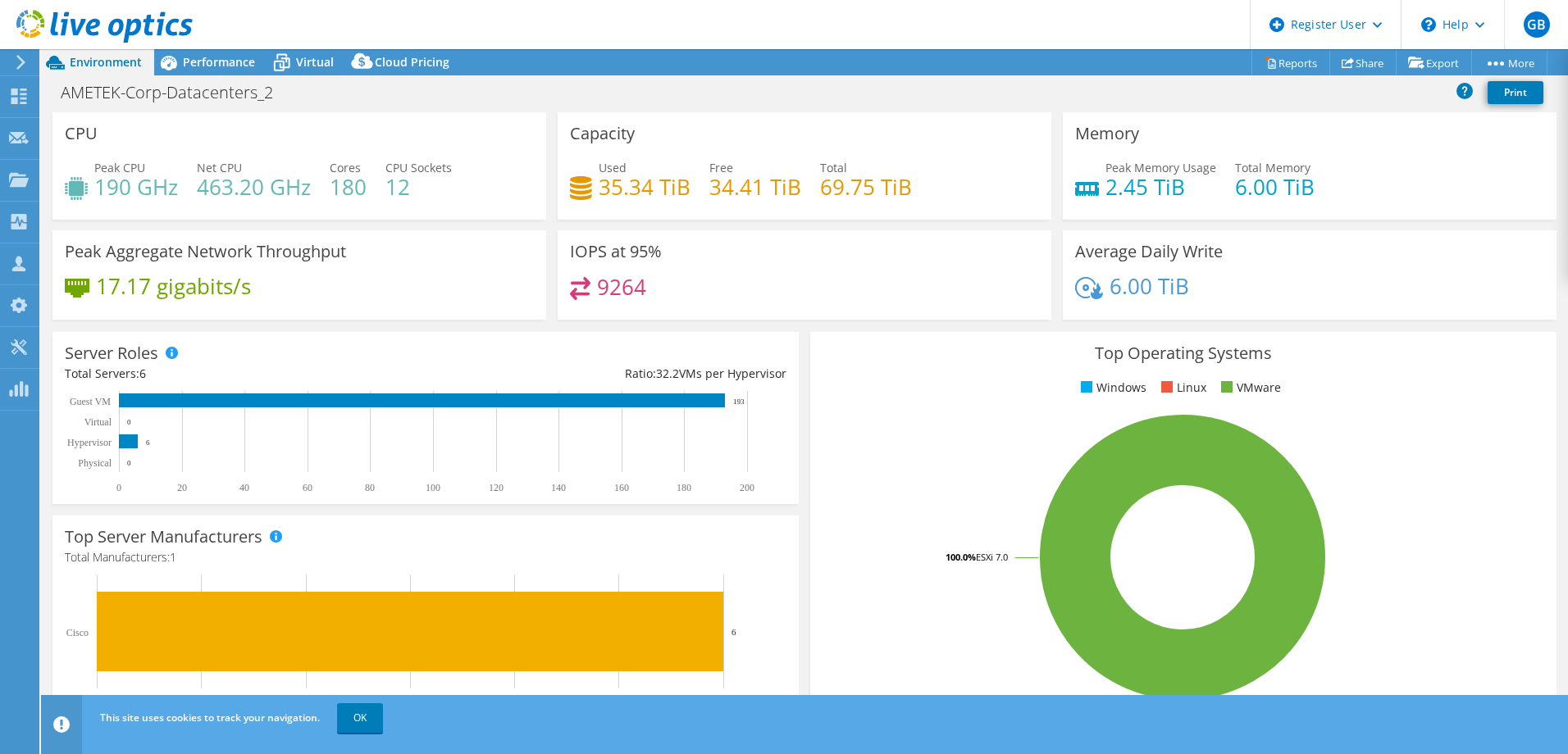 click 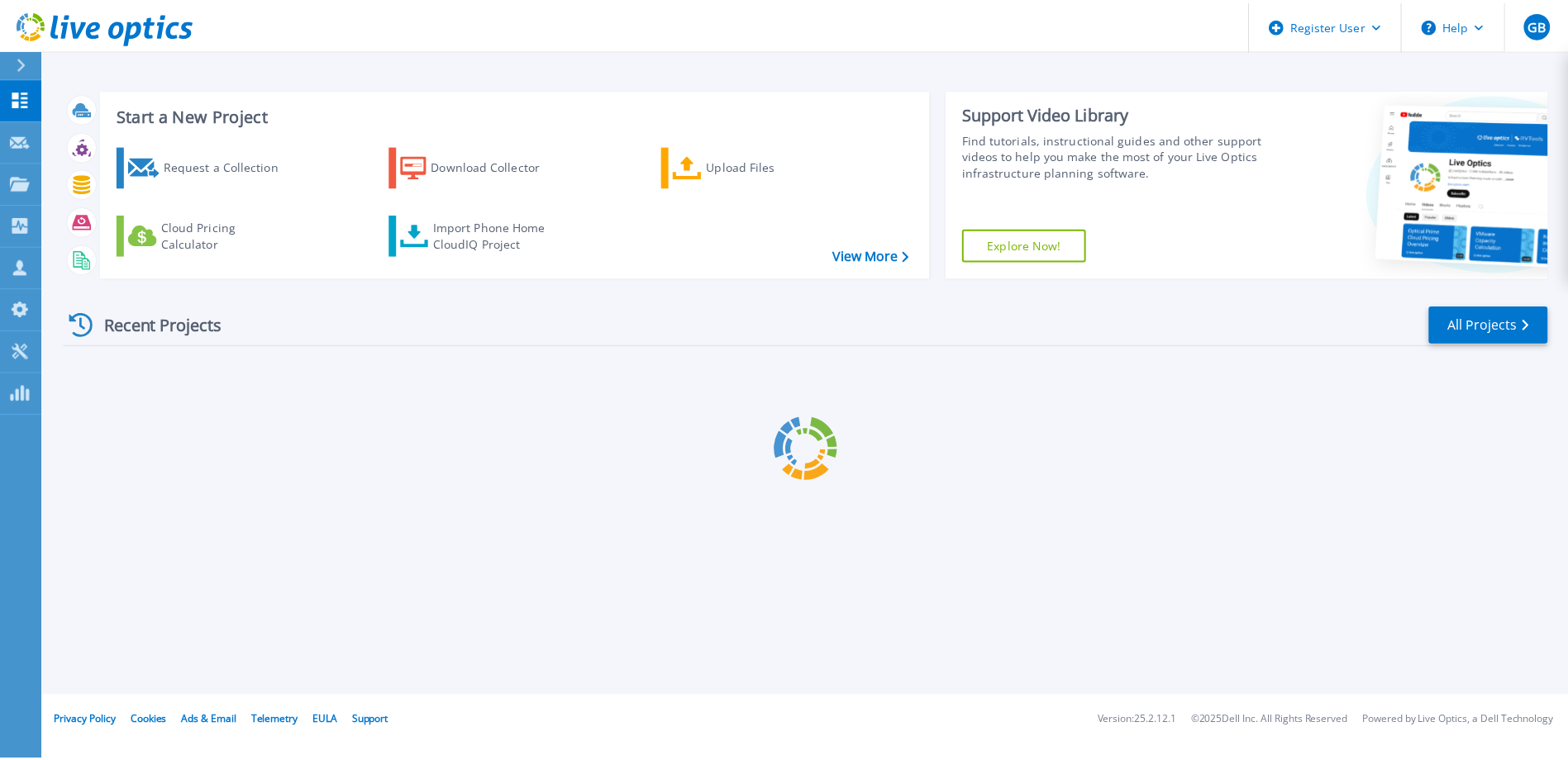scroll, scrollTop: 0, scrollLeft: 0, axis: both 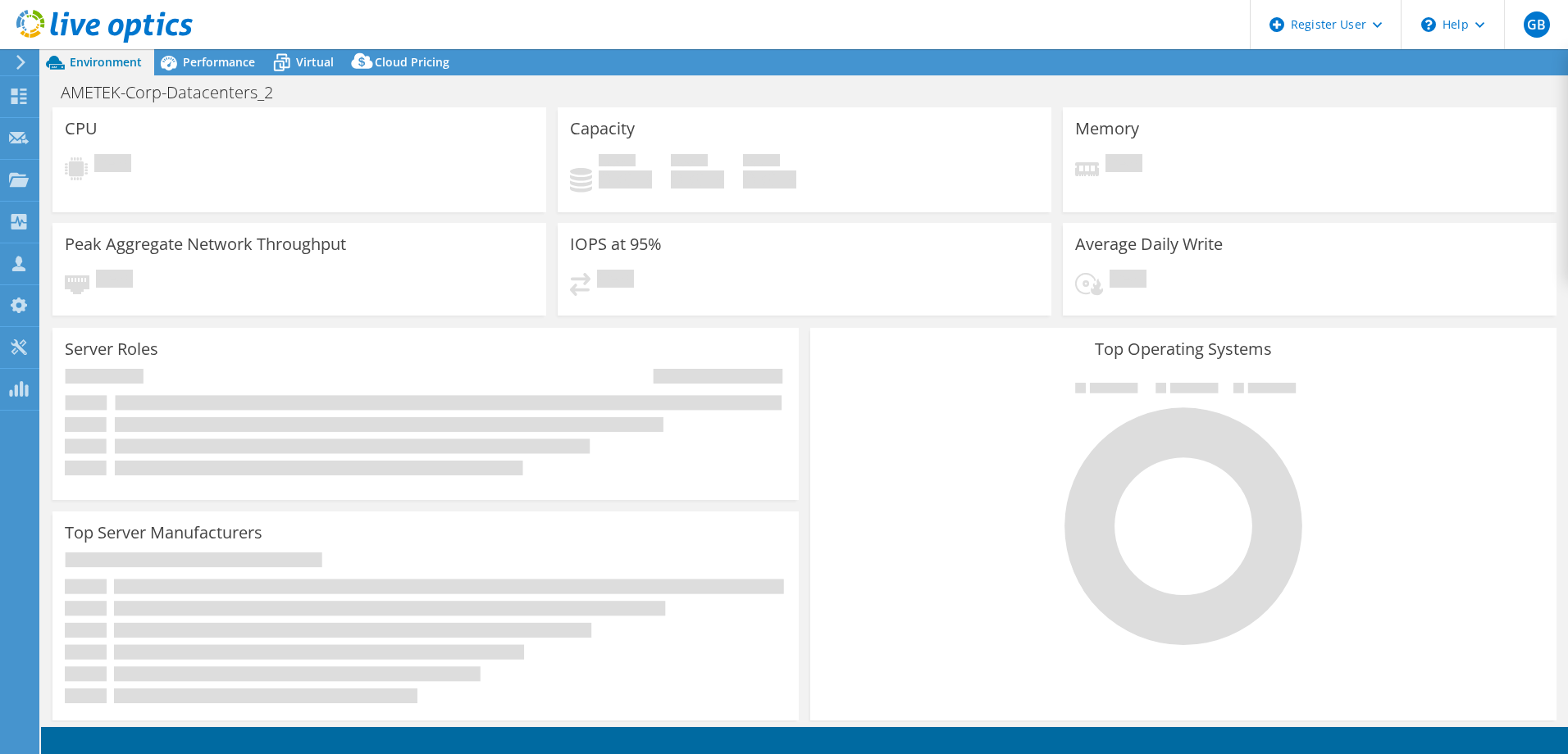 select on "EULondon" 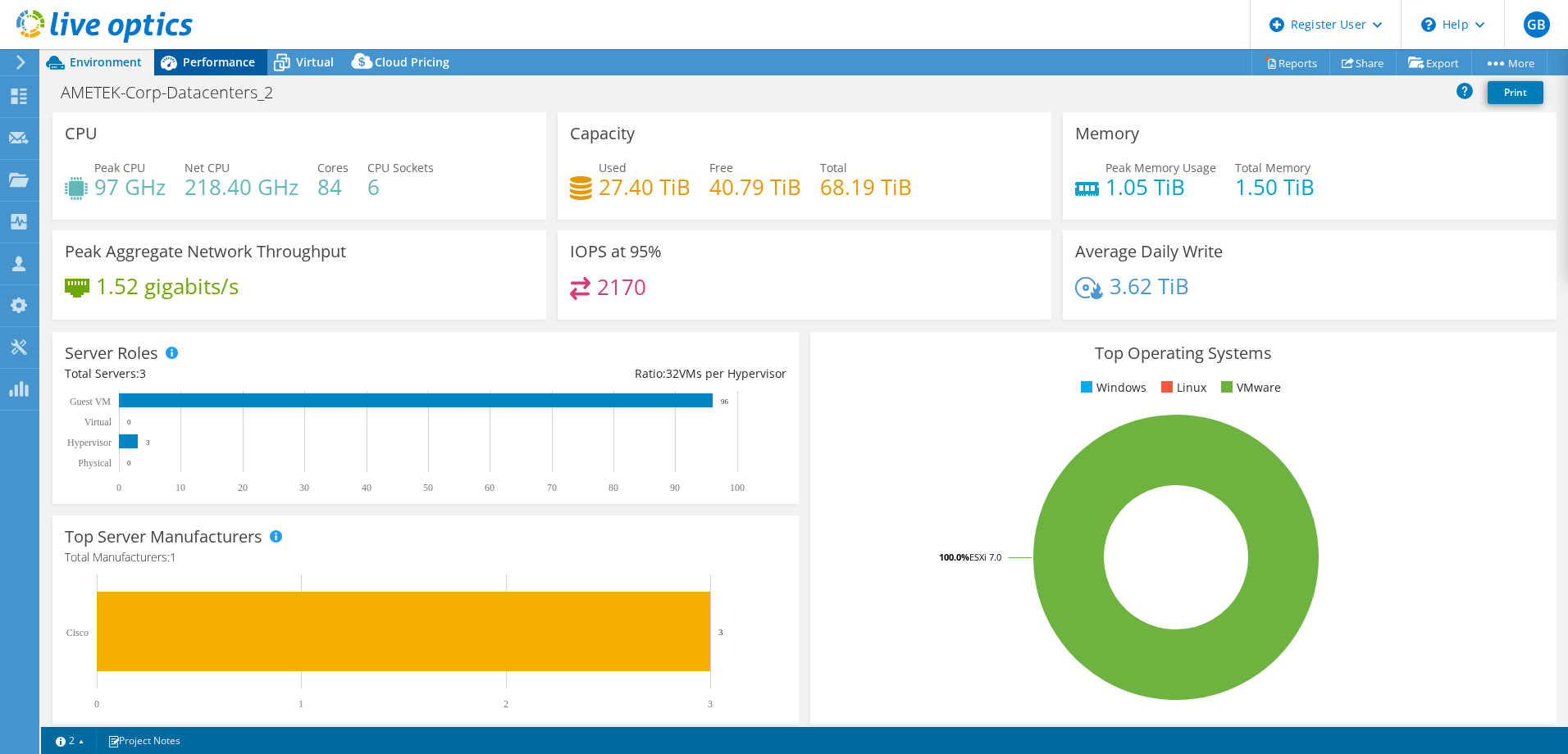 click on "Performance" at bounding box center [219, 61] 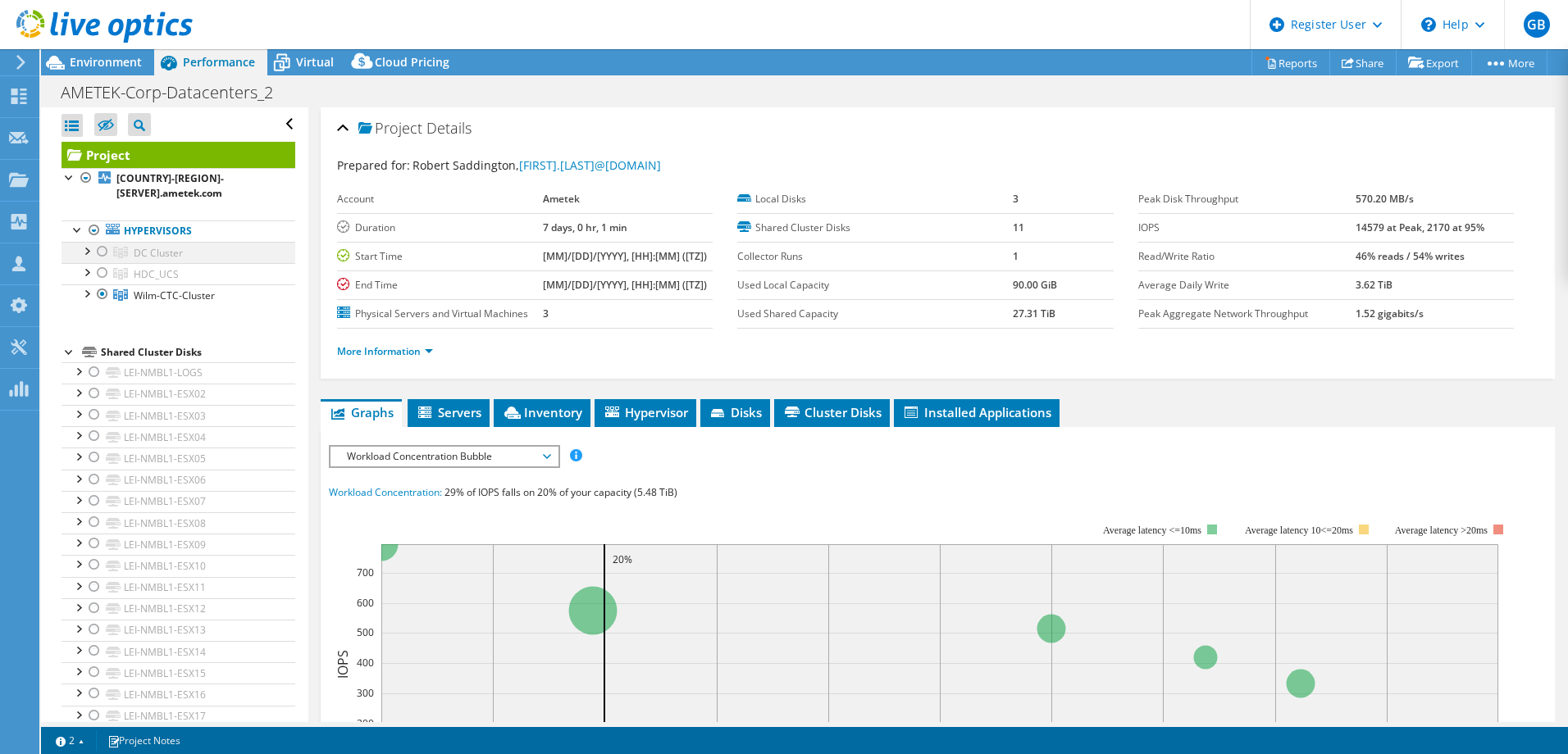 click at bounding box center [103, 252] 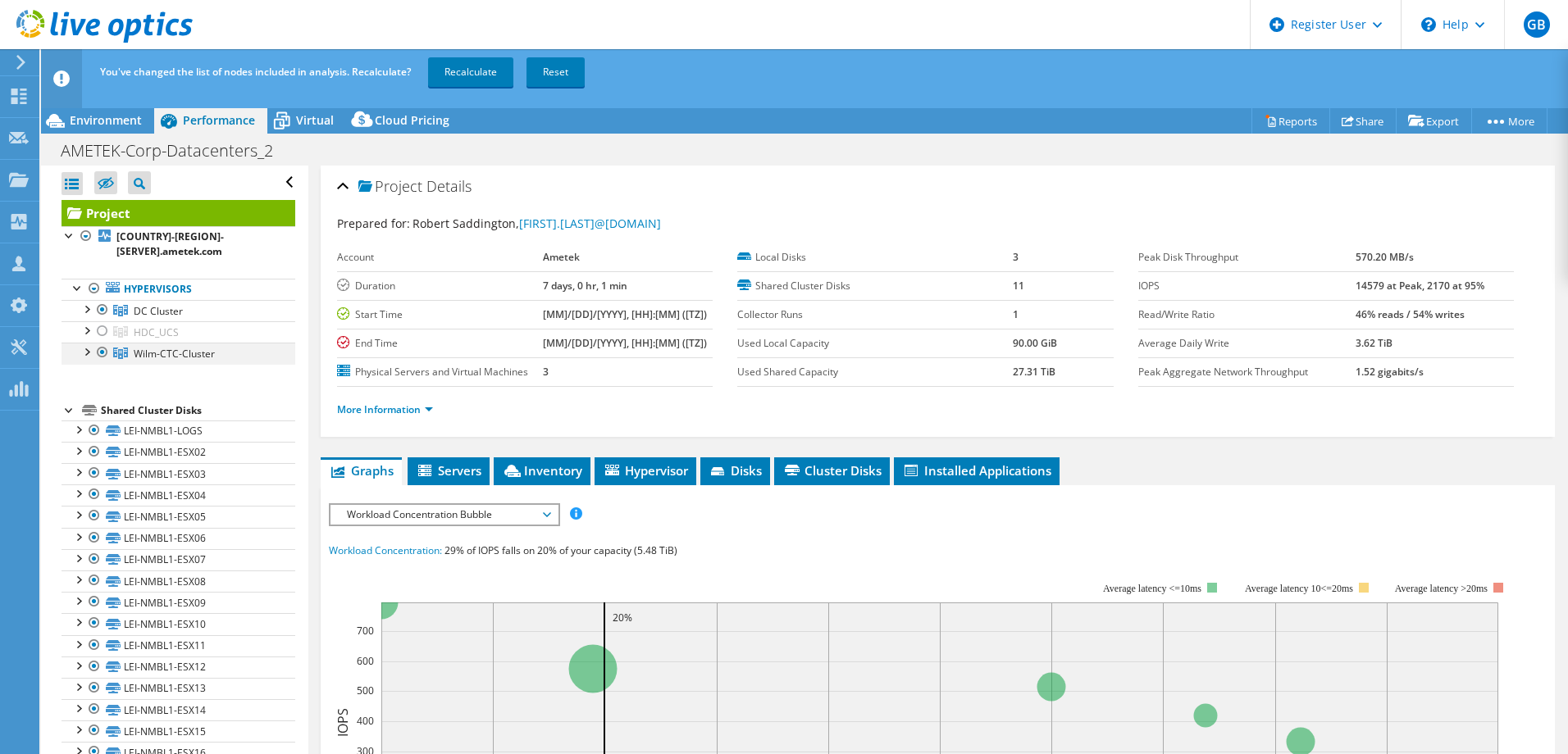 click at bounding box center [103, 352] 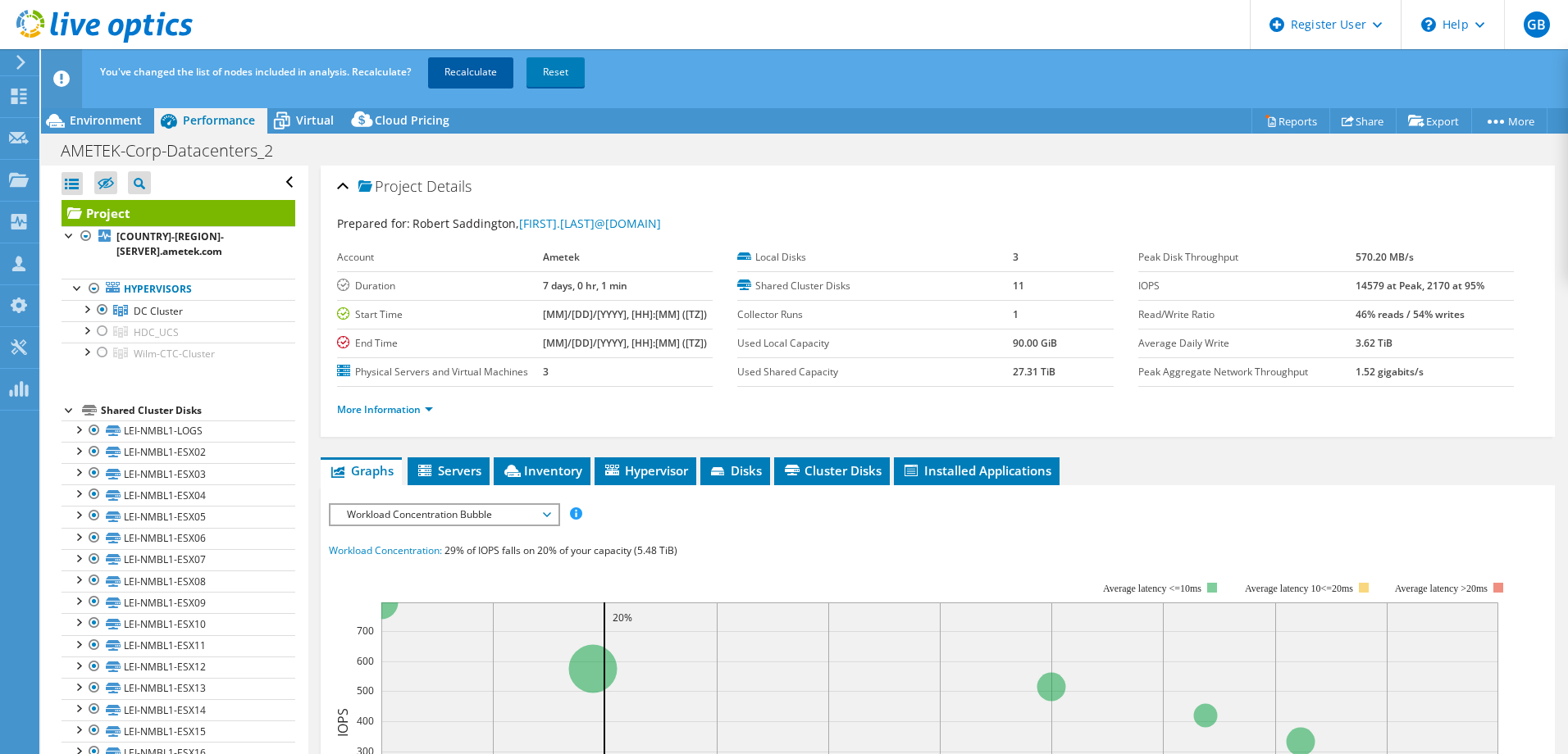 click on "Recalculate" at bounding box center (471, 72) 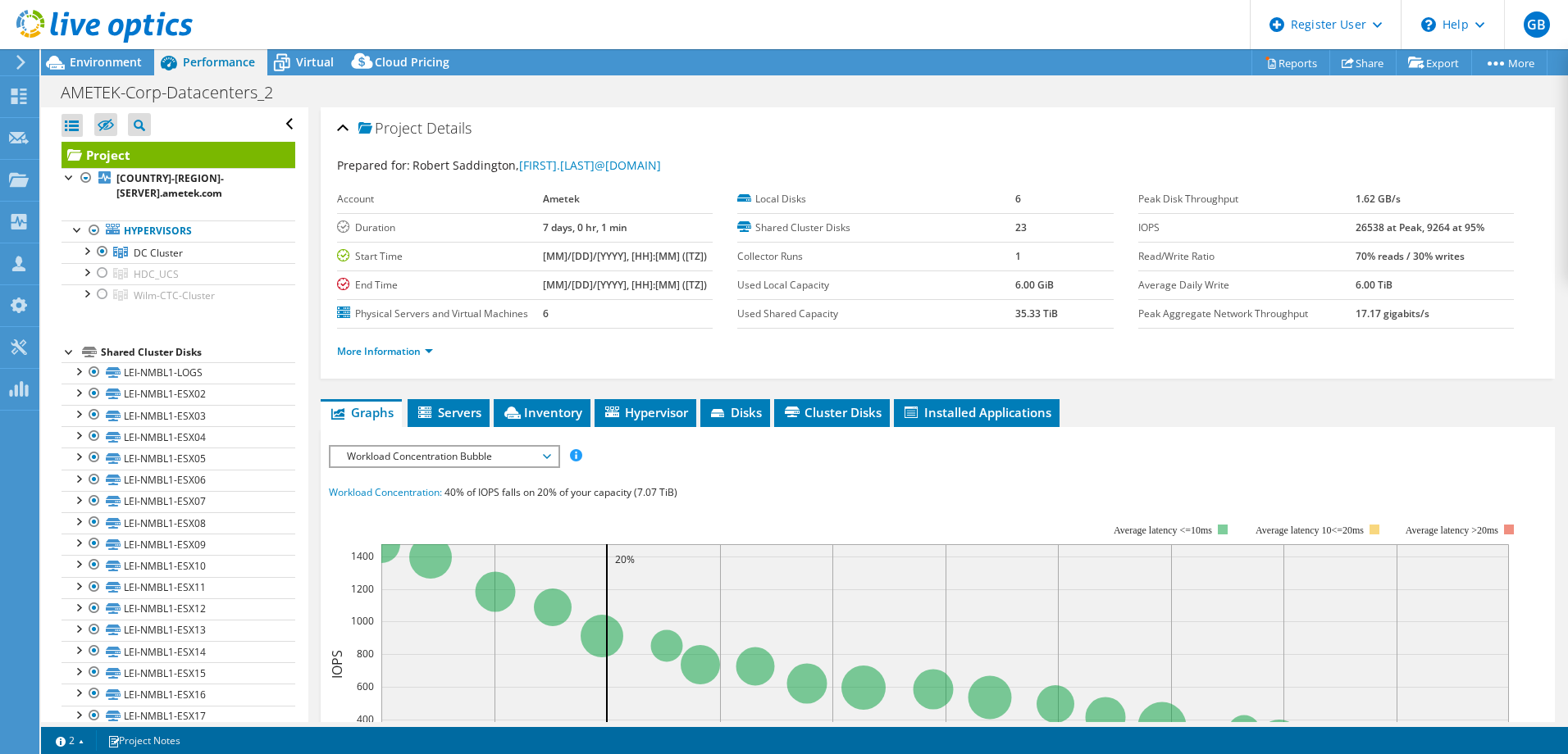 click at bounding box center [104, 39] 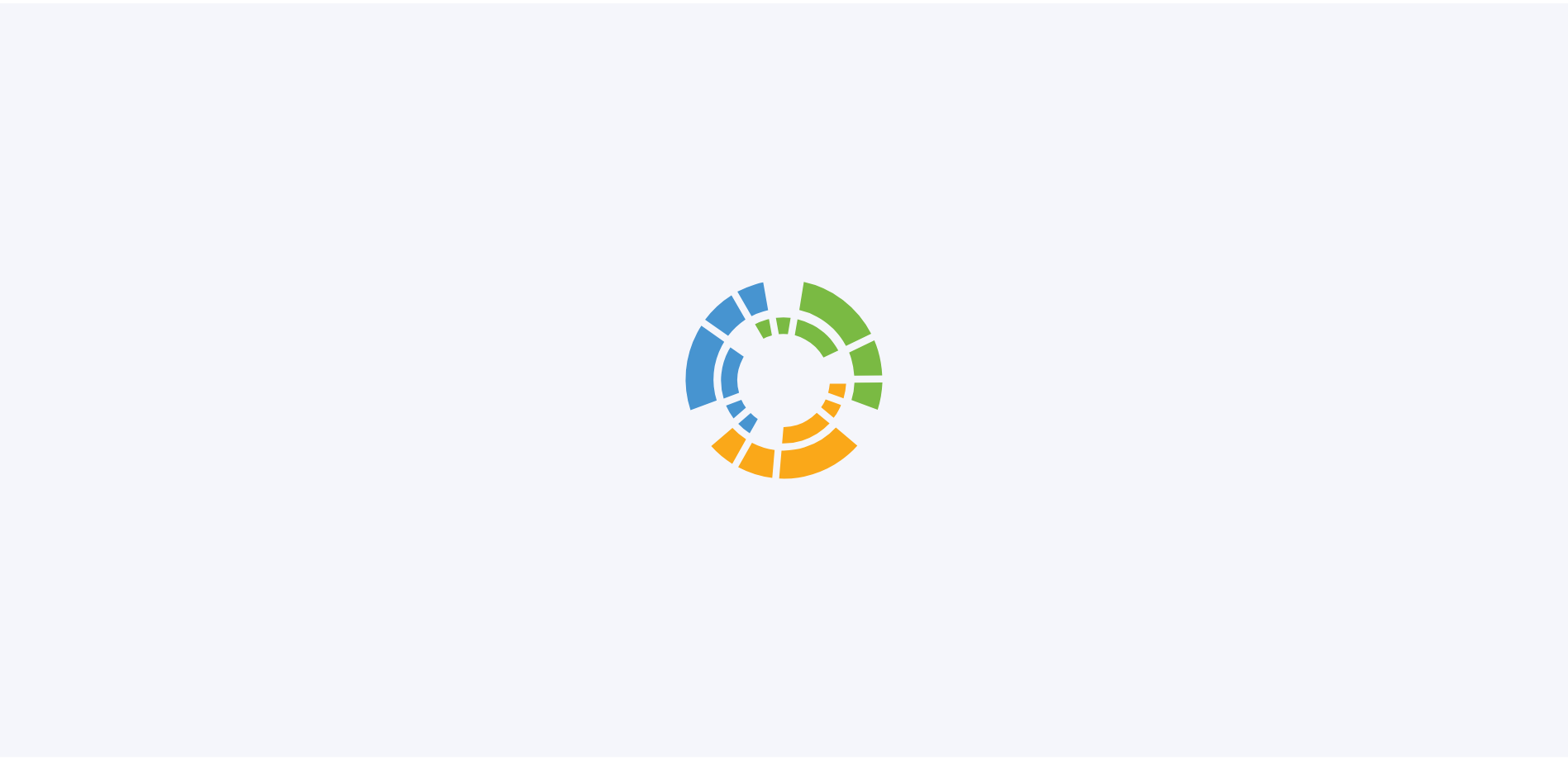 scroll, scrollTop: 0, scrollLeft: 0, axis: both 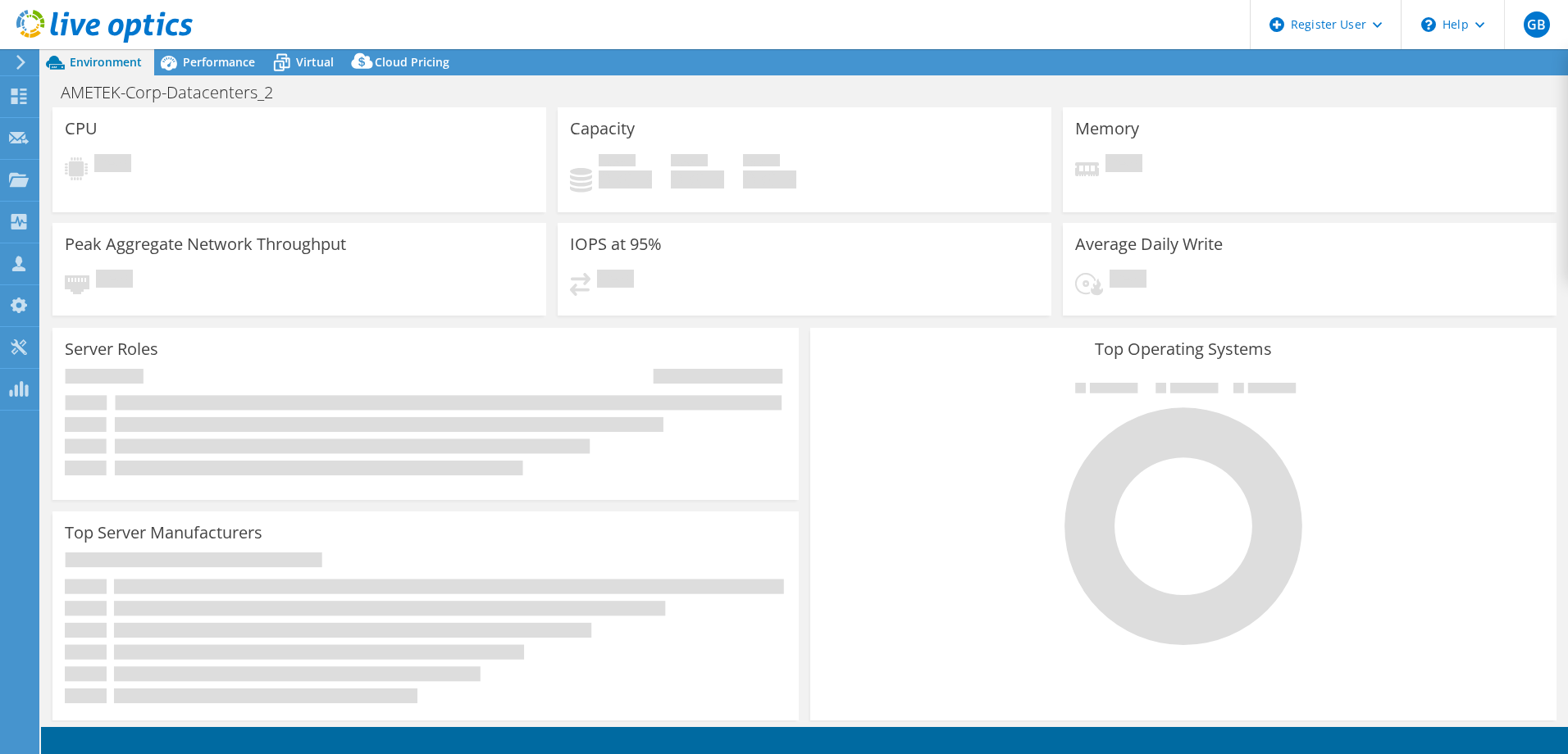 select on "EULondon" 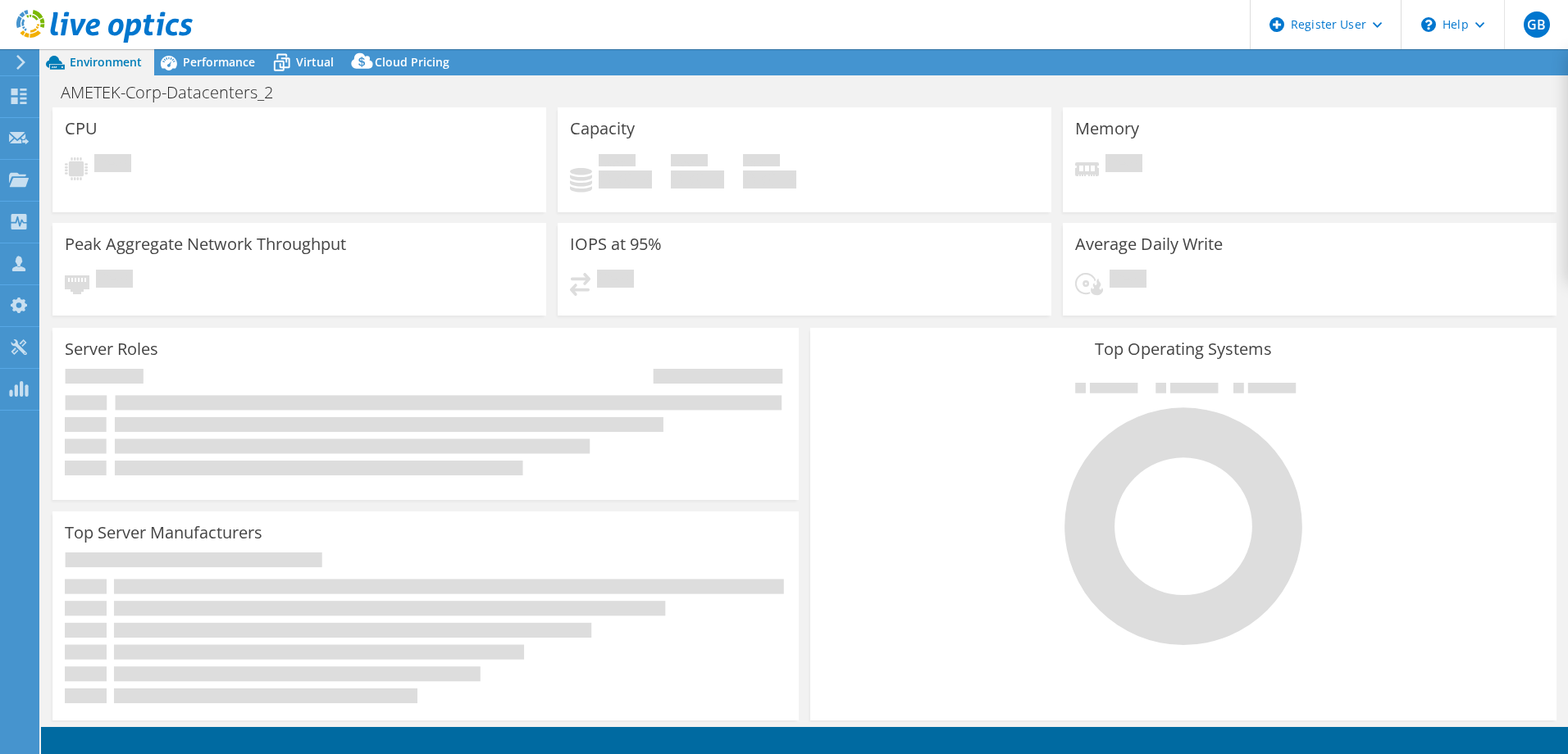 select on "EULondon" 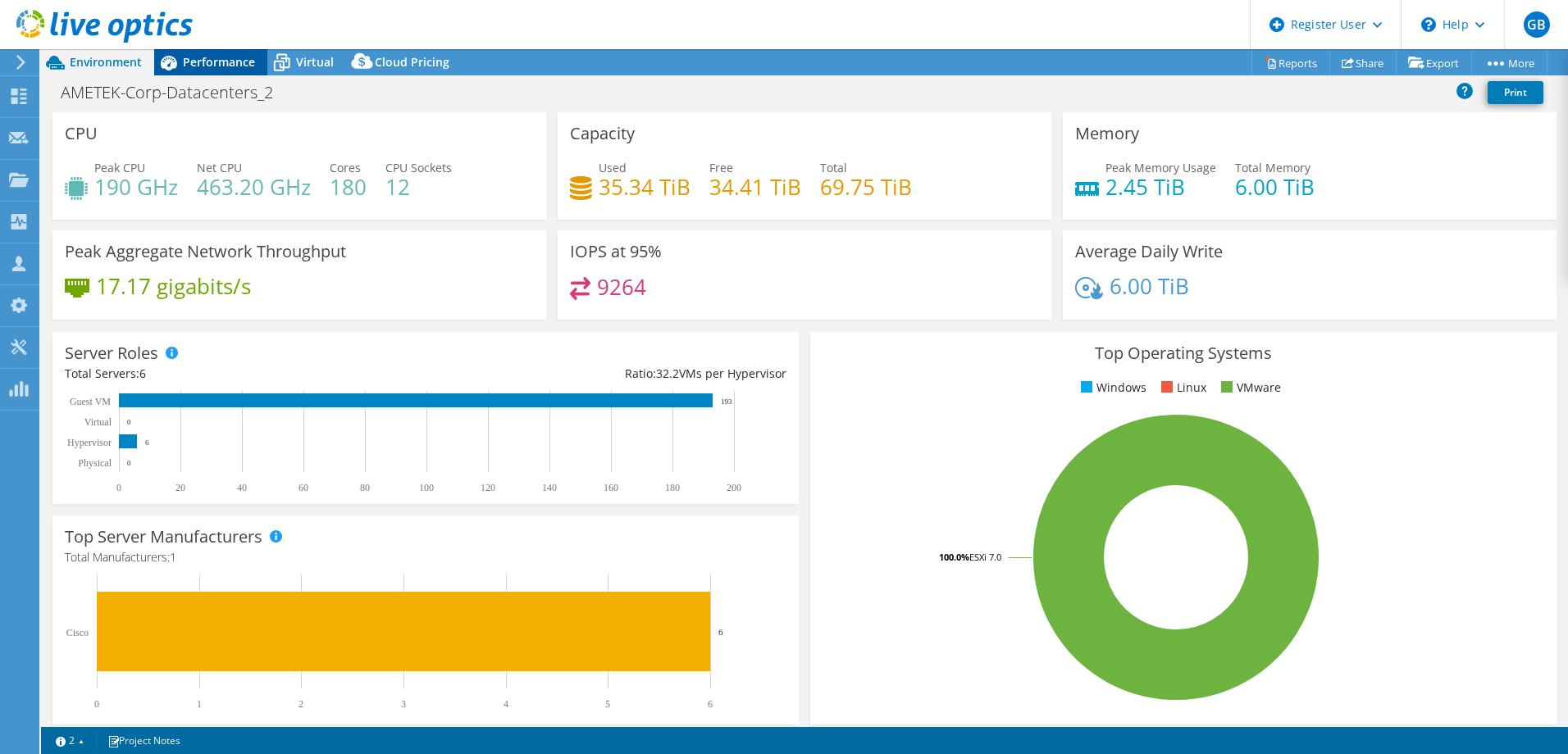 click on "Performance" at bounding box center [219, 61] 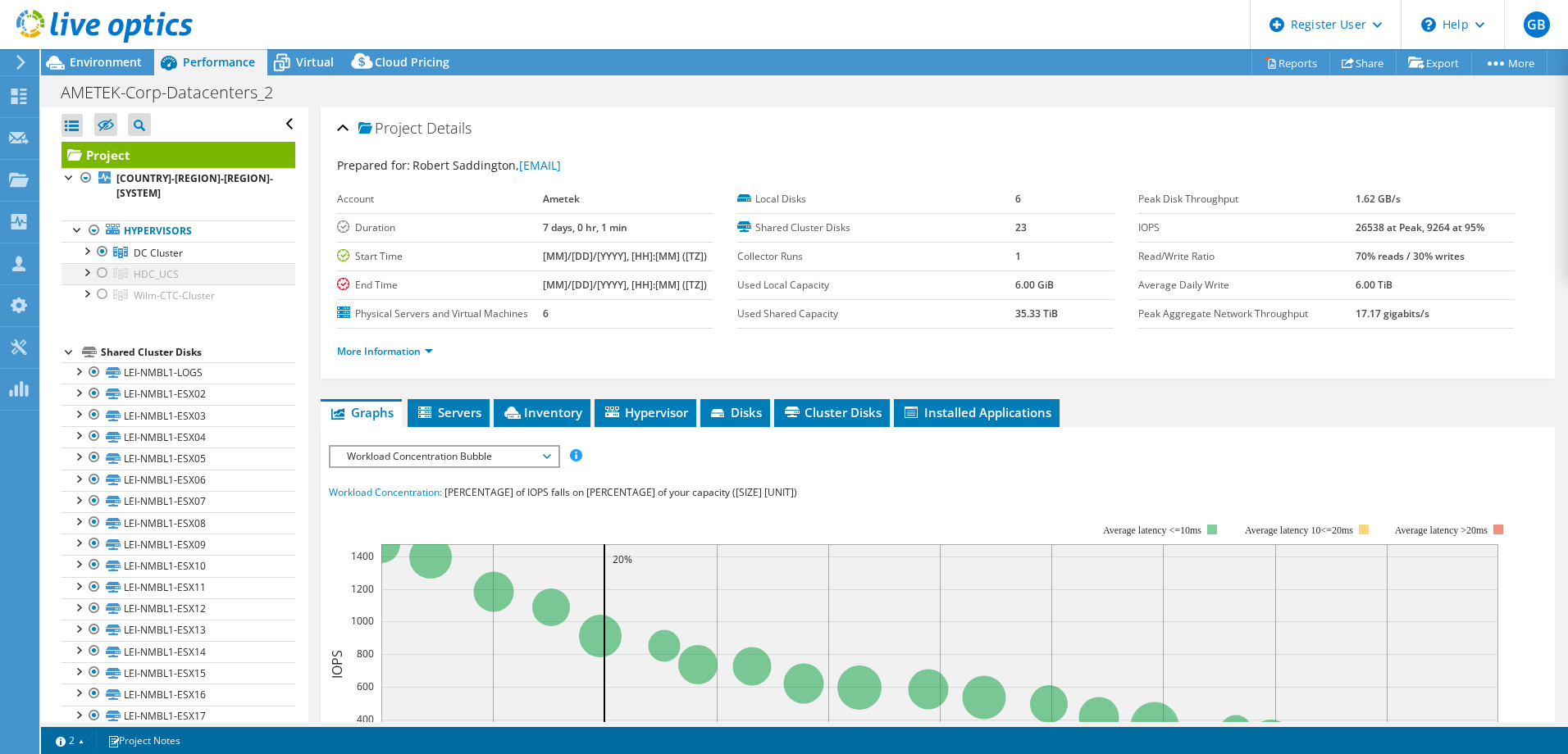 click at bounding box center (103, 273) 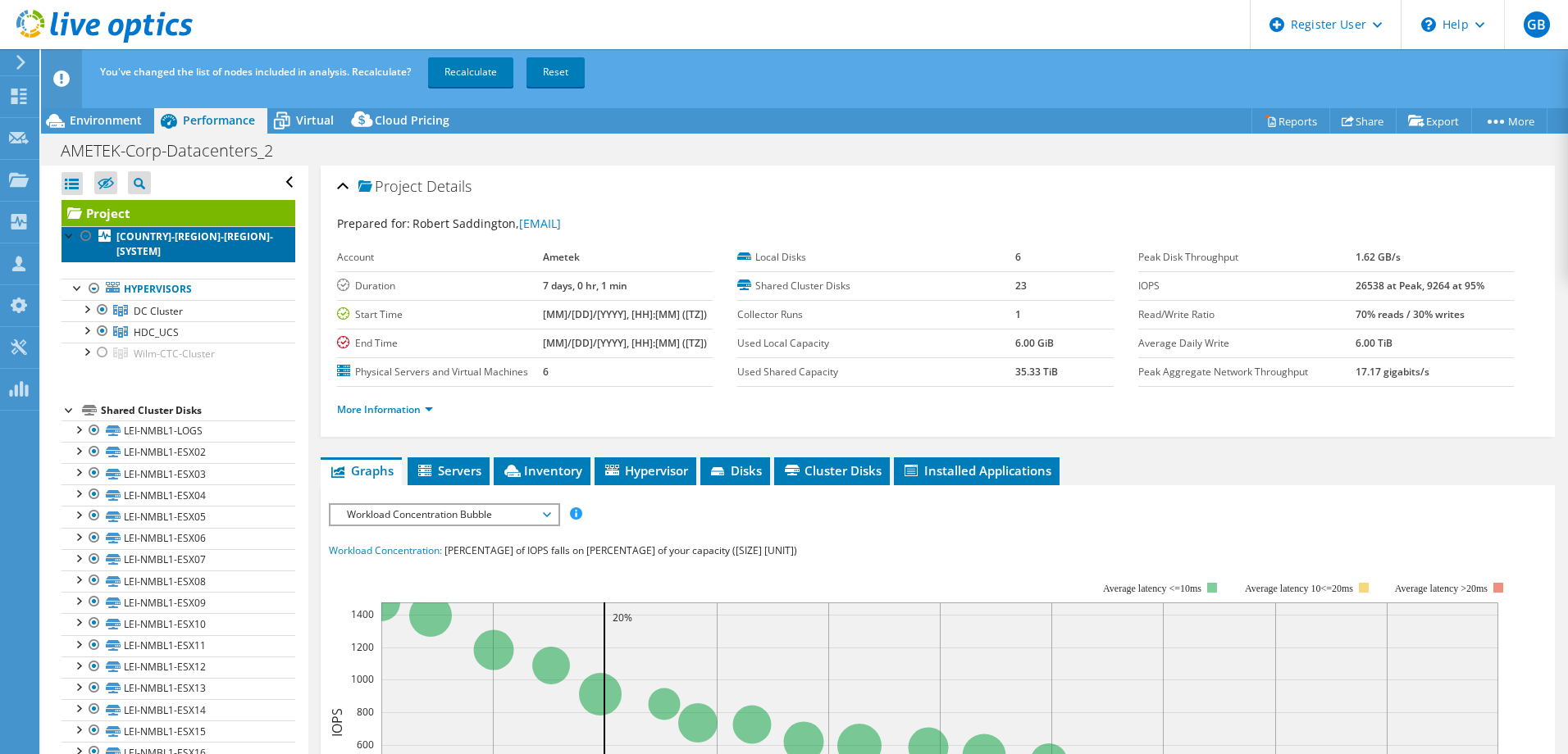 click on "[COUNTRY]-[REGION]-[REGION]-[SYSTEM]" at bounding box center (178, 244) 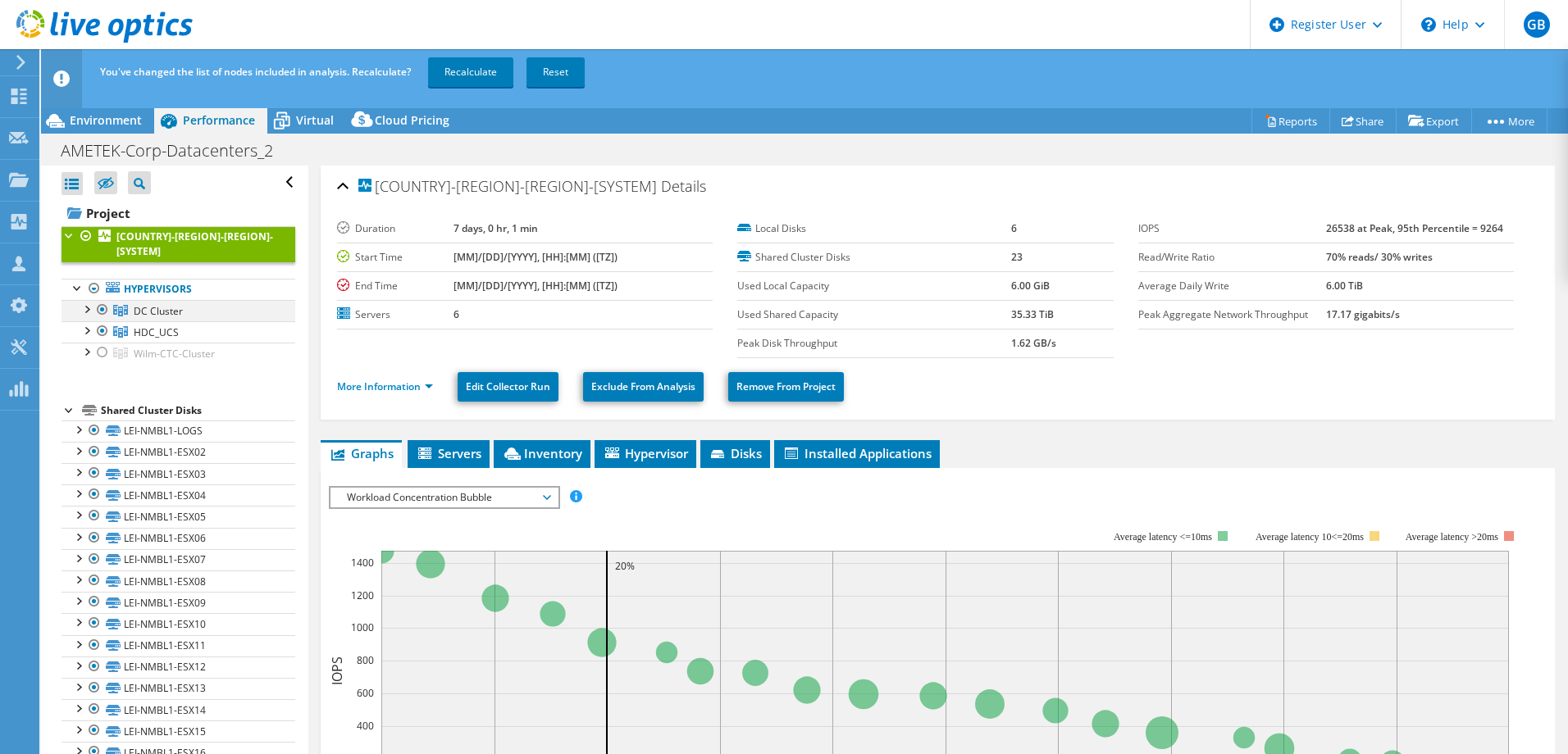 click at bounding box center [103, 310] 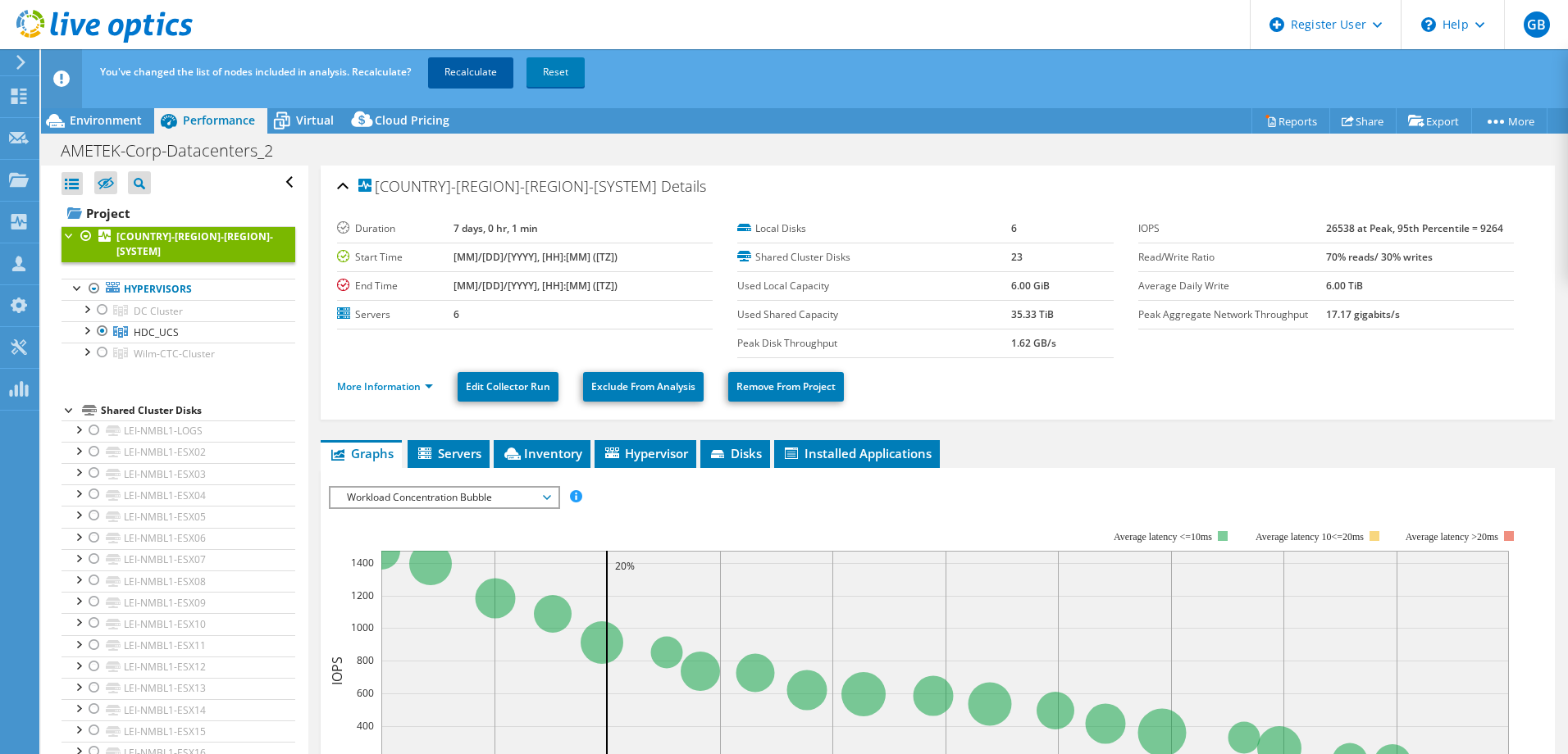 click on "Recalculate" at bounding box center (471, 72) 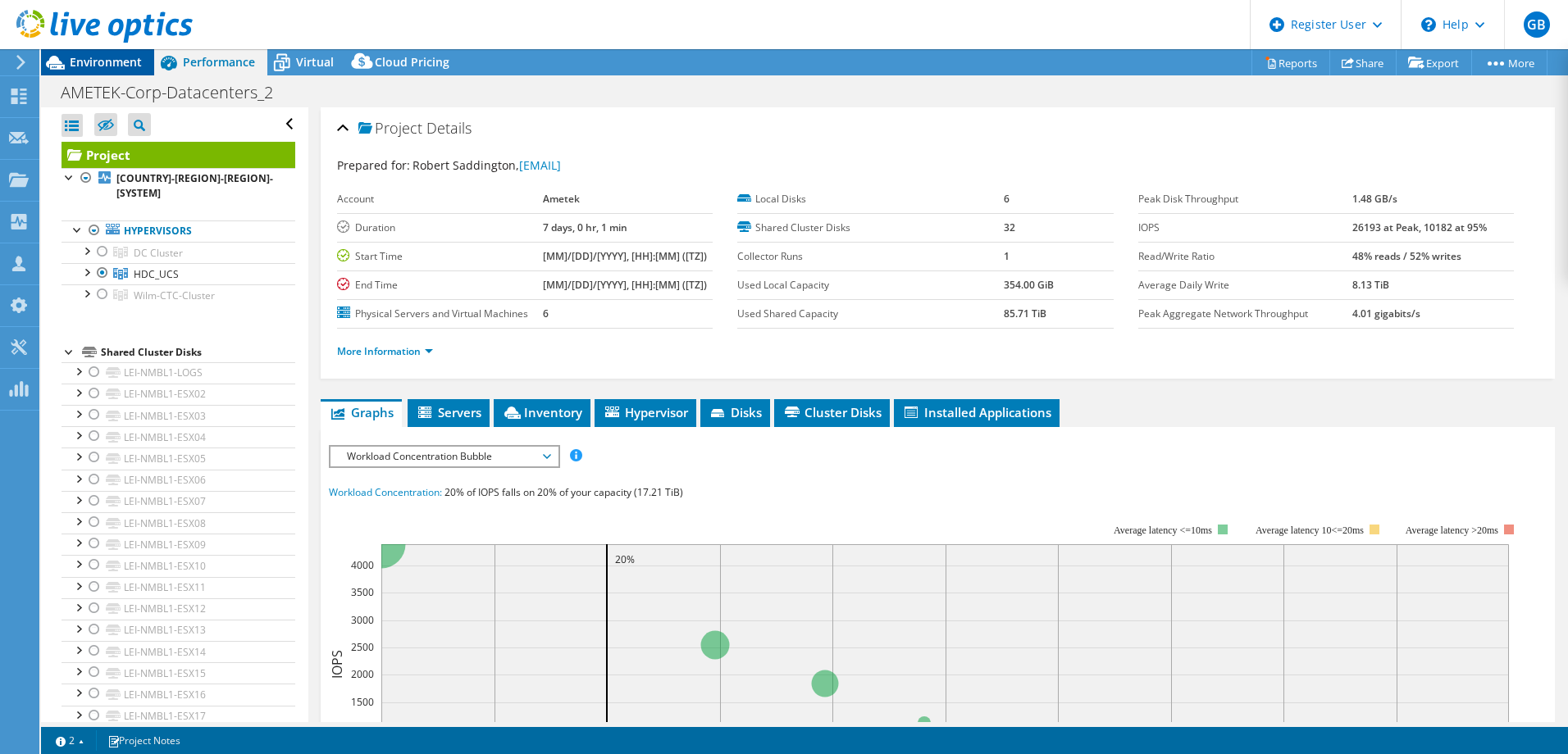 click 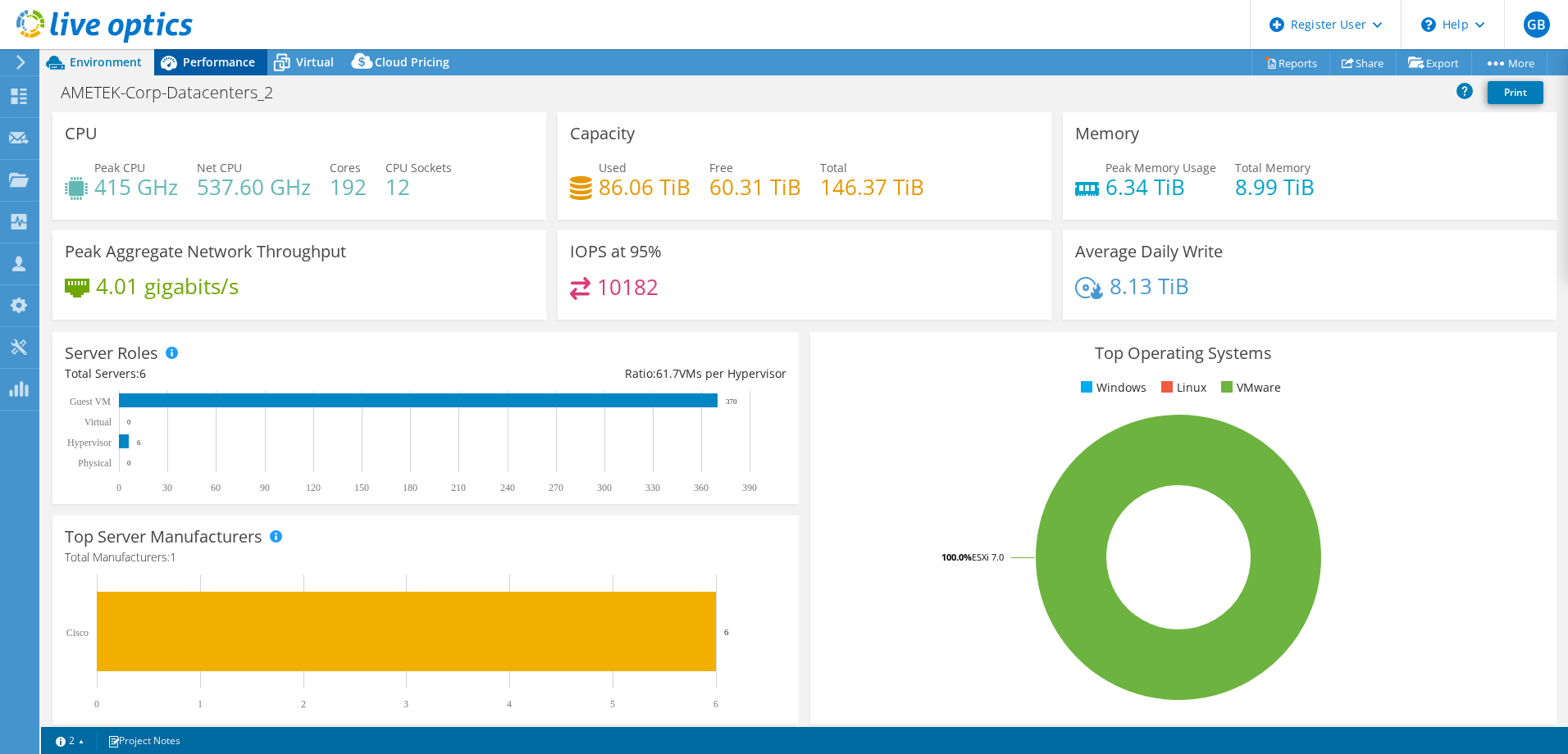 click on "Performance" at bounding box center (219, 61) 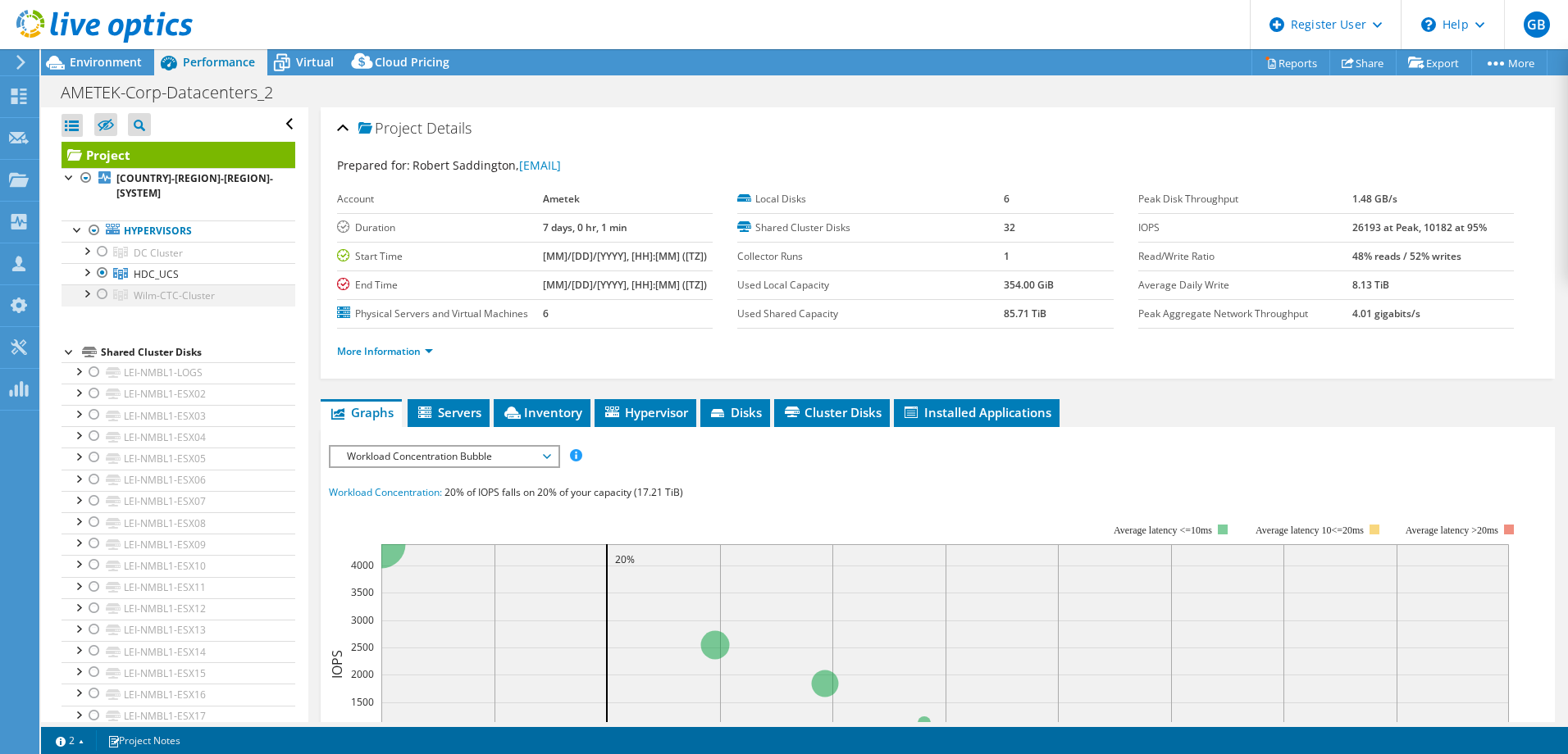 click at bounding box center (103, 294) 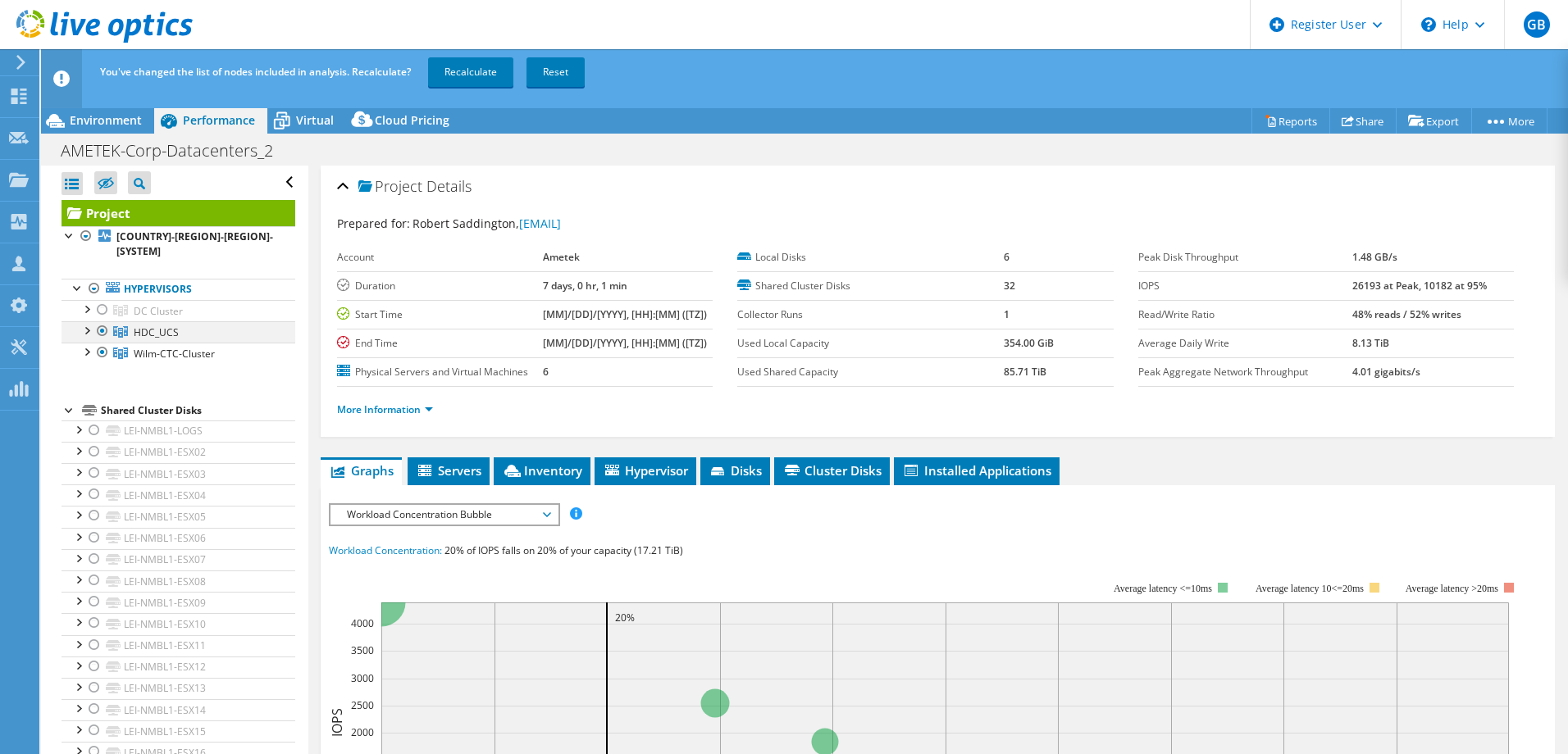 click at bounding box center [103, 331] 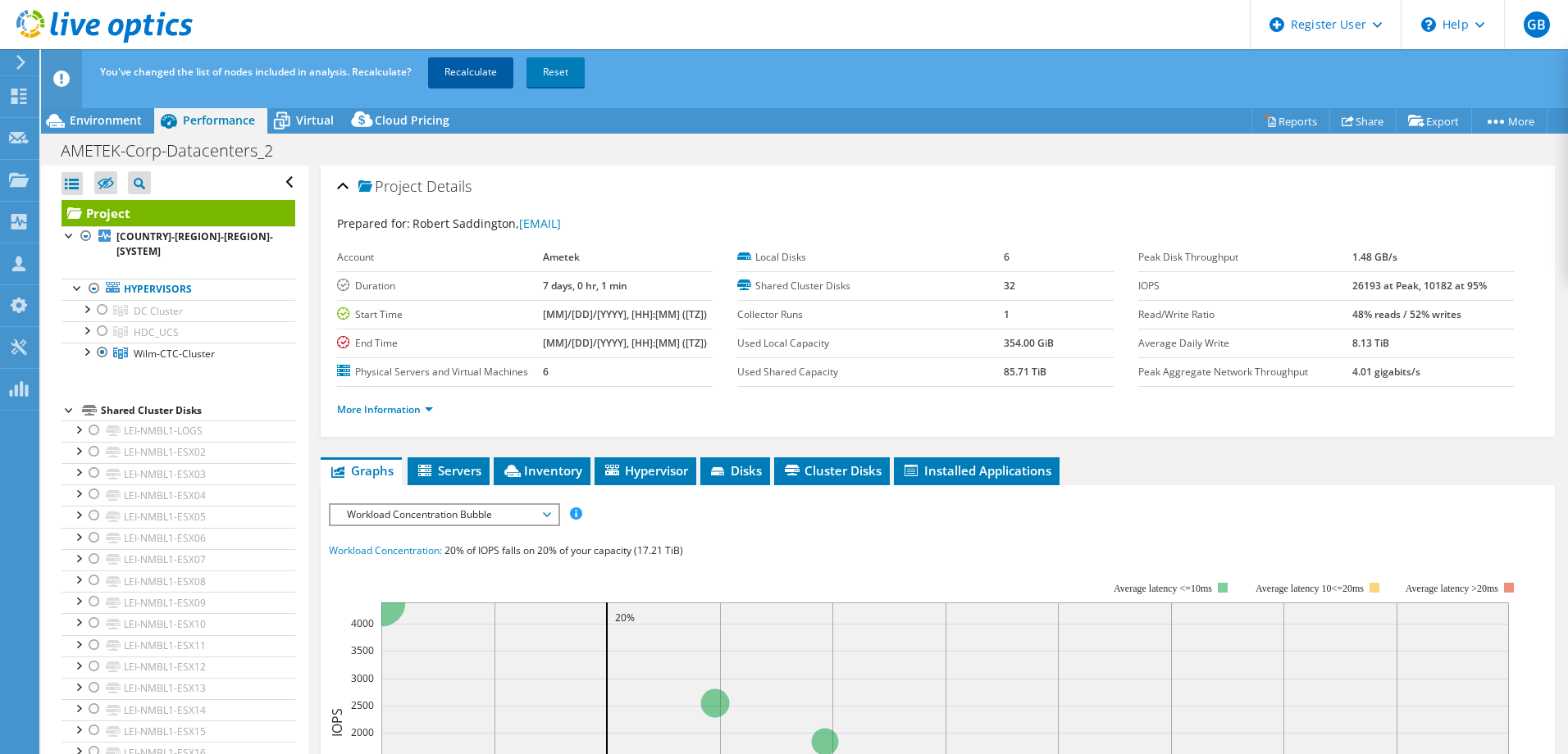 click on "Recalculate" at bounding box center (471, 72) 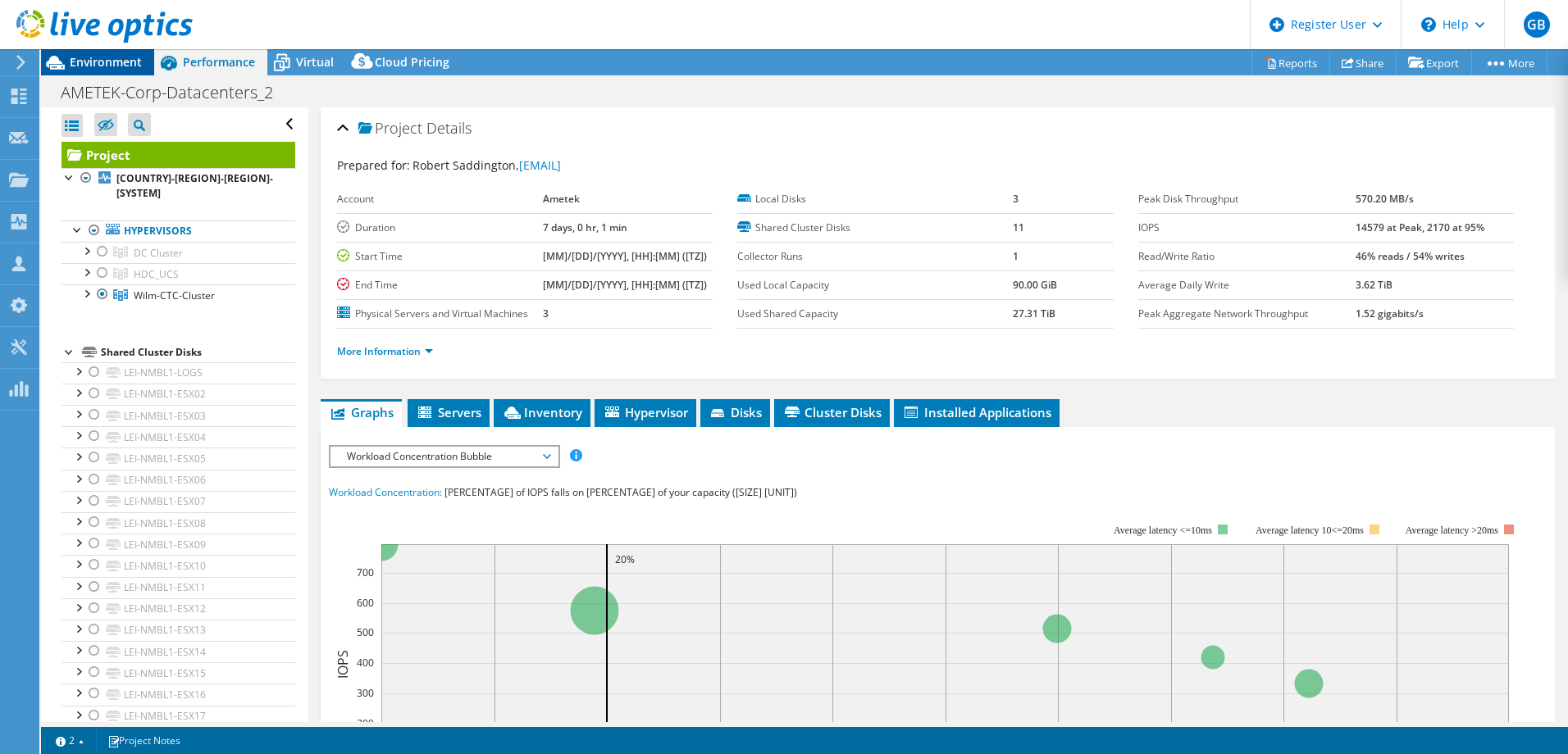 click on "Environment" at bounding box center (106, 61) 